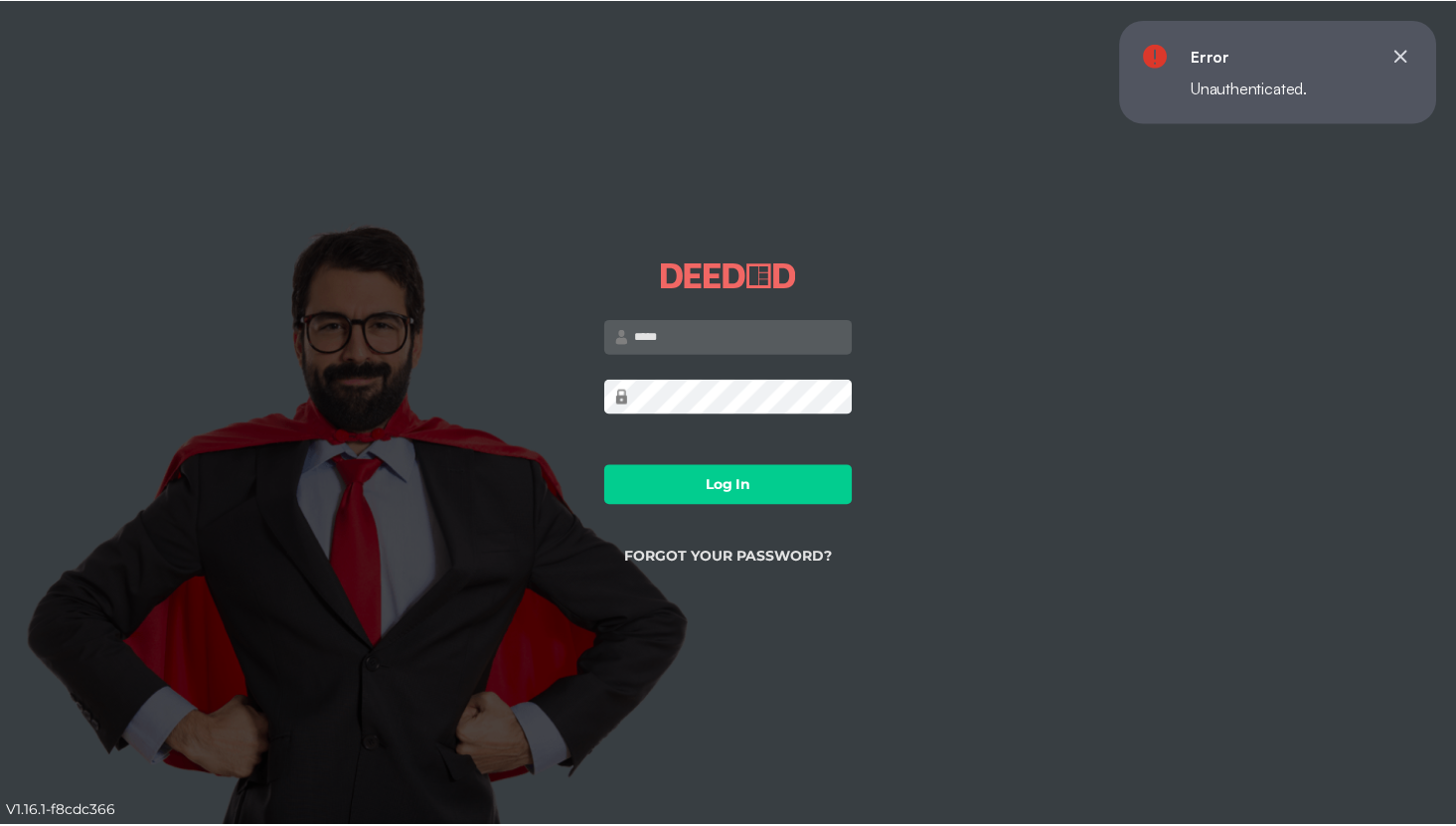 scroll, scrollTop: 0, scrollLeft: 0, axis: both 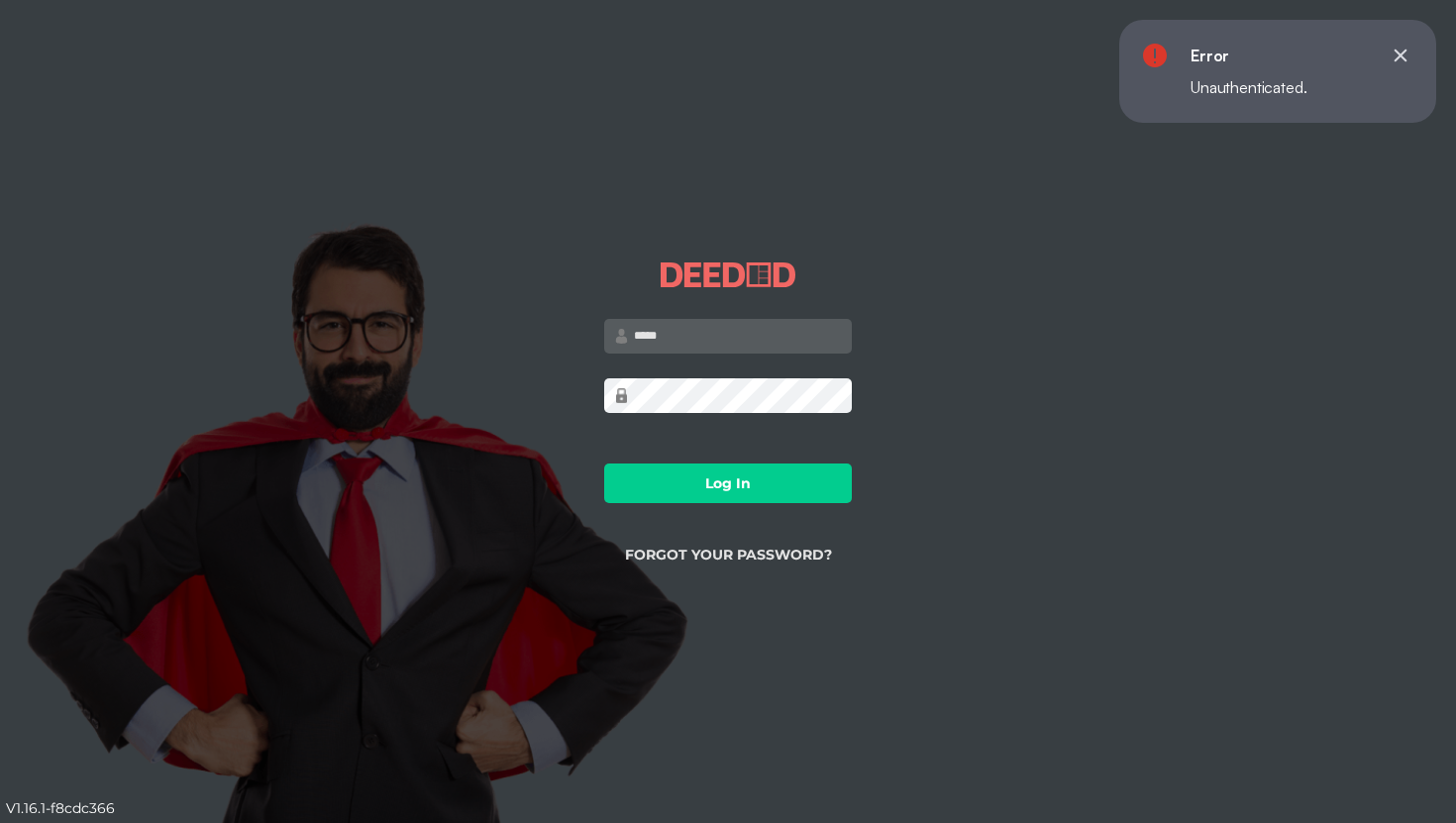 click at bounding box center (728, 336) 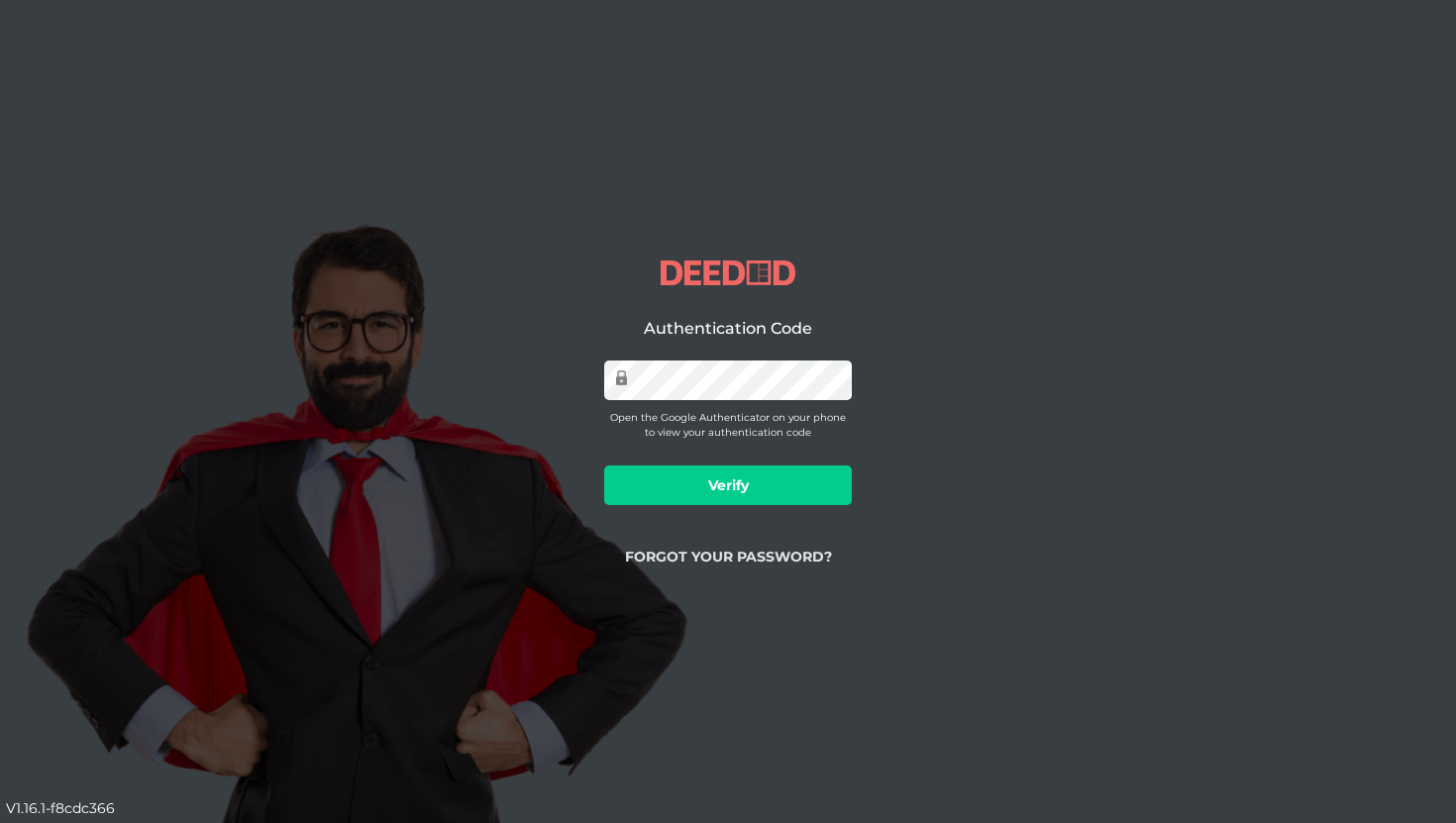 click on "Verify" at bounding box center (728, 485) 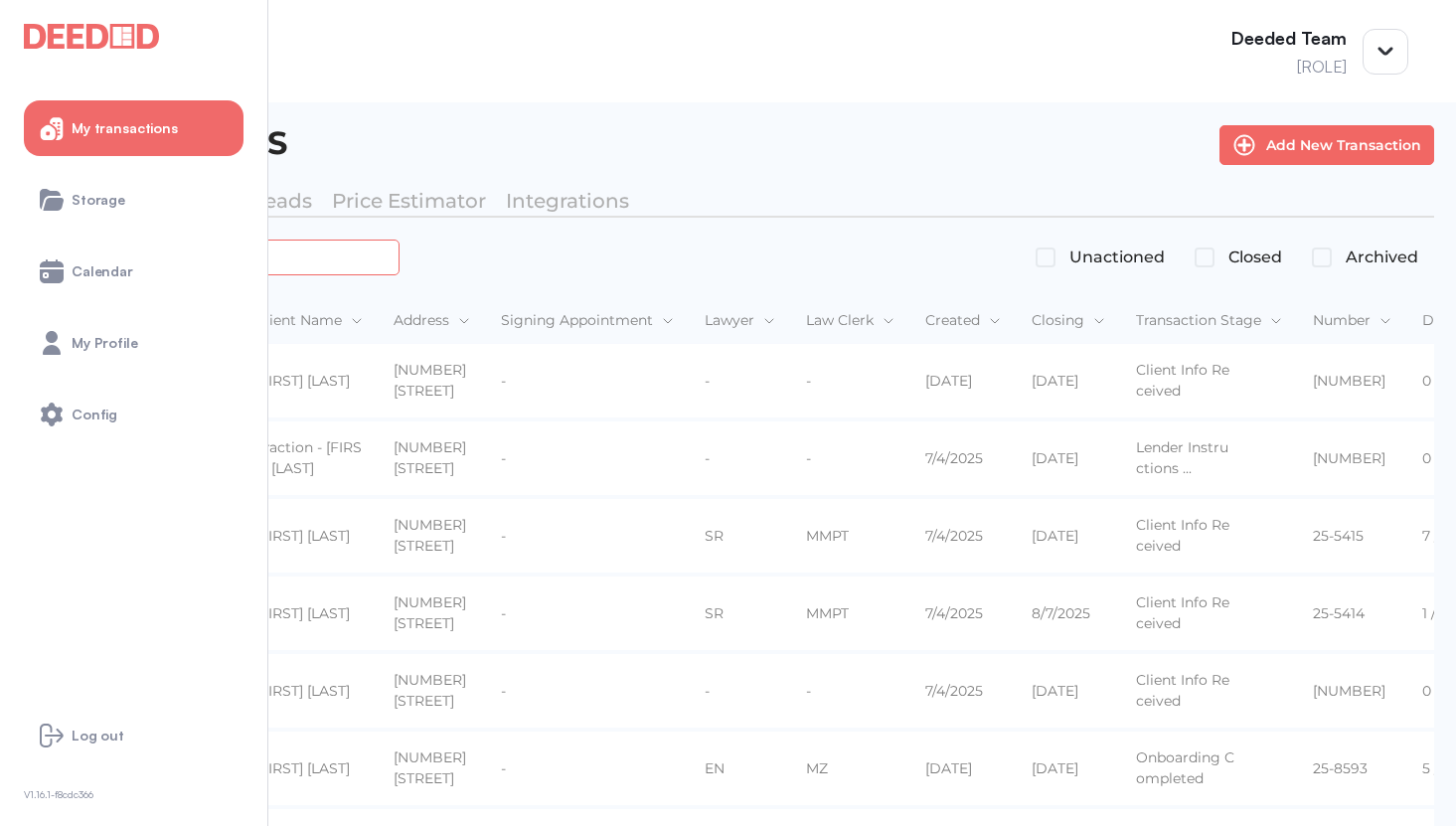 click at bounding box center [223, 256] 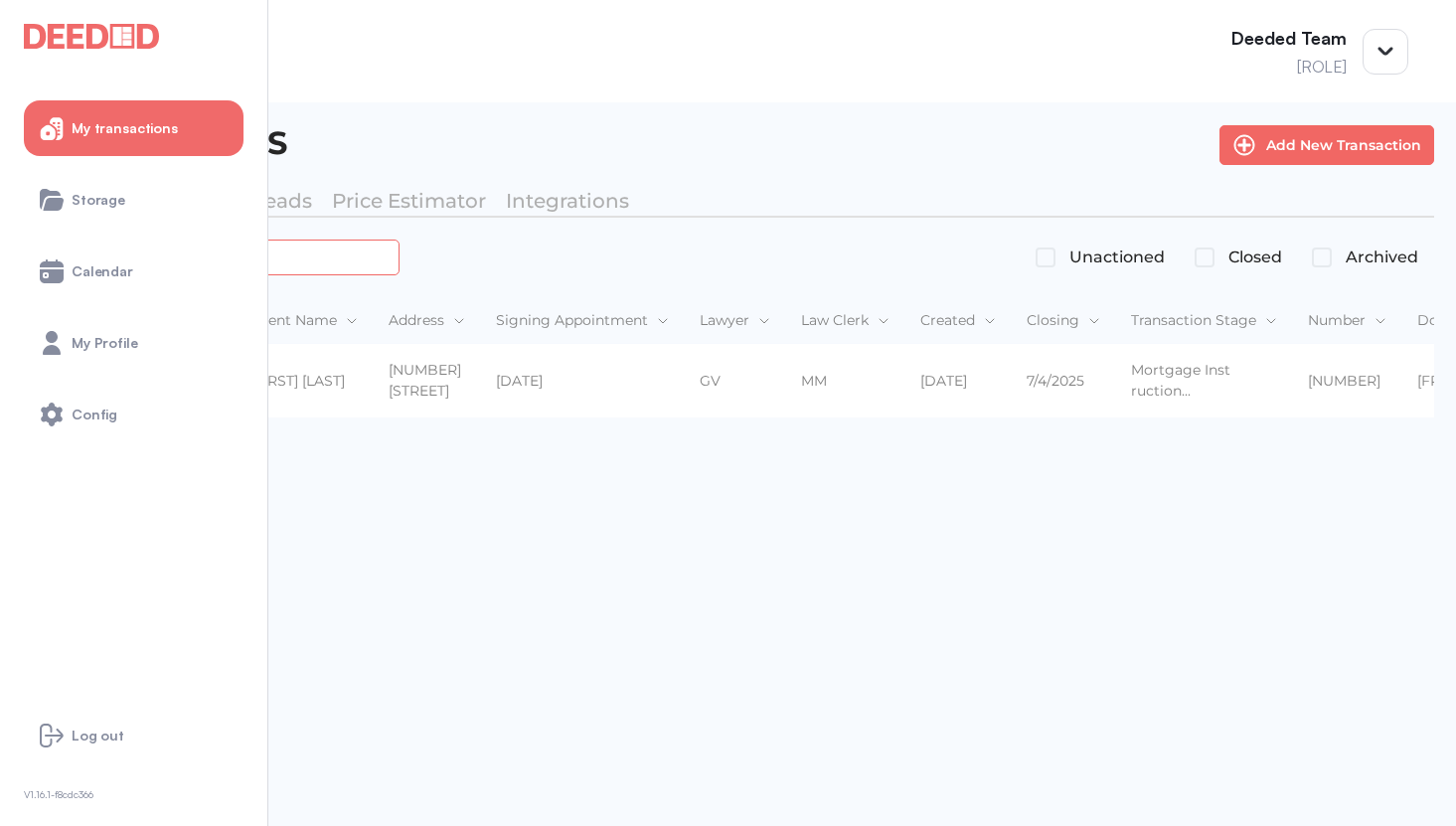 type on "*******" 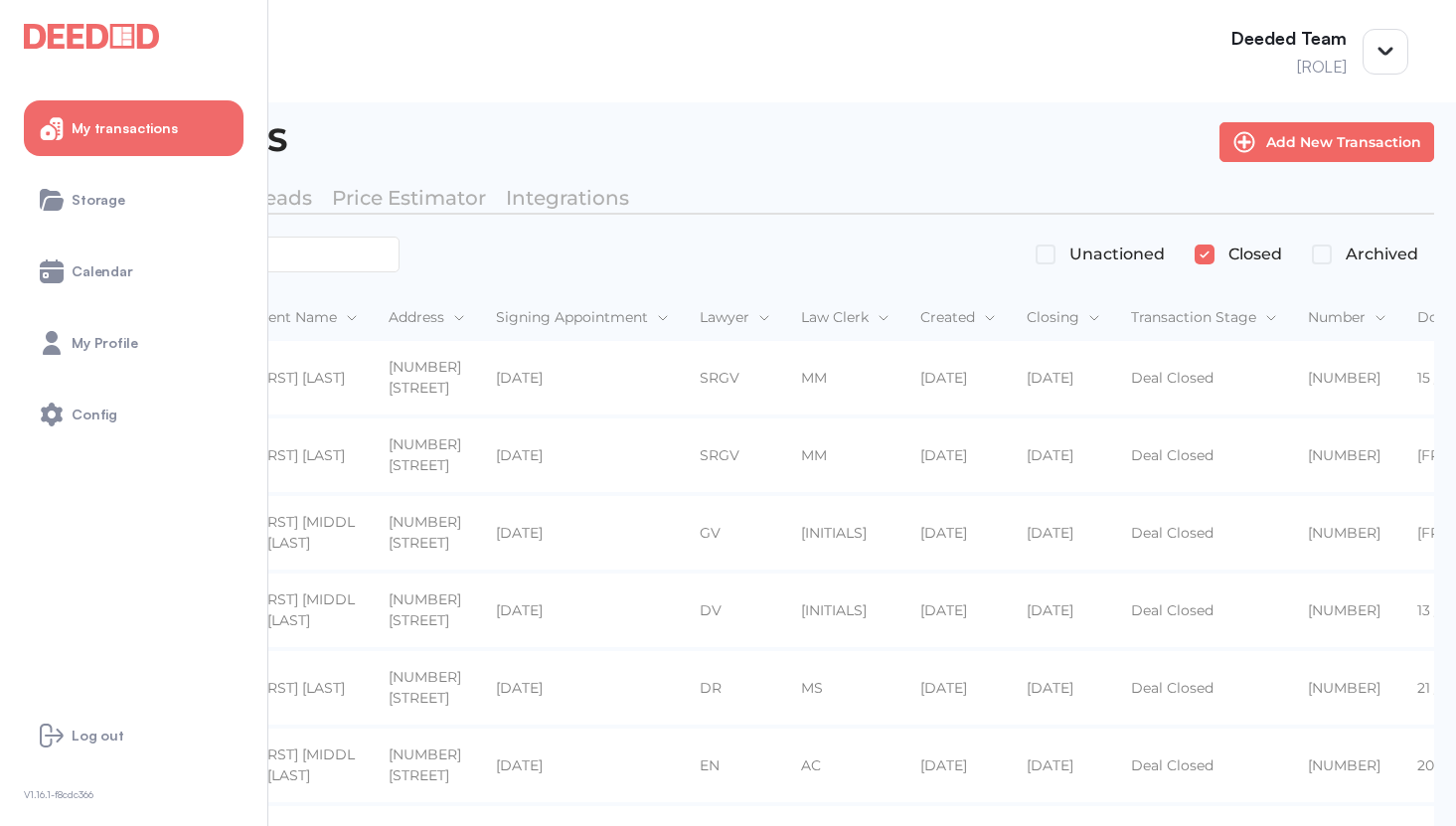 scroll, scrollTop: 0, scrollLeft: 0, axis: both 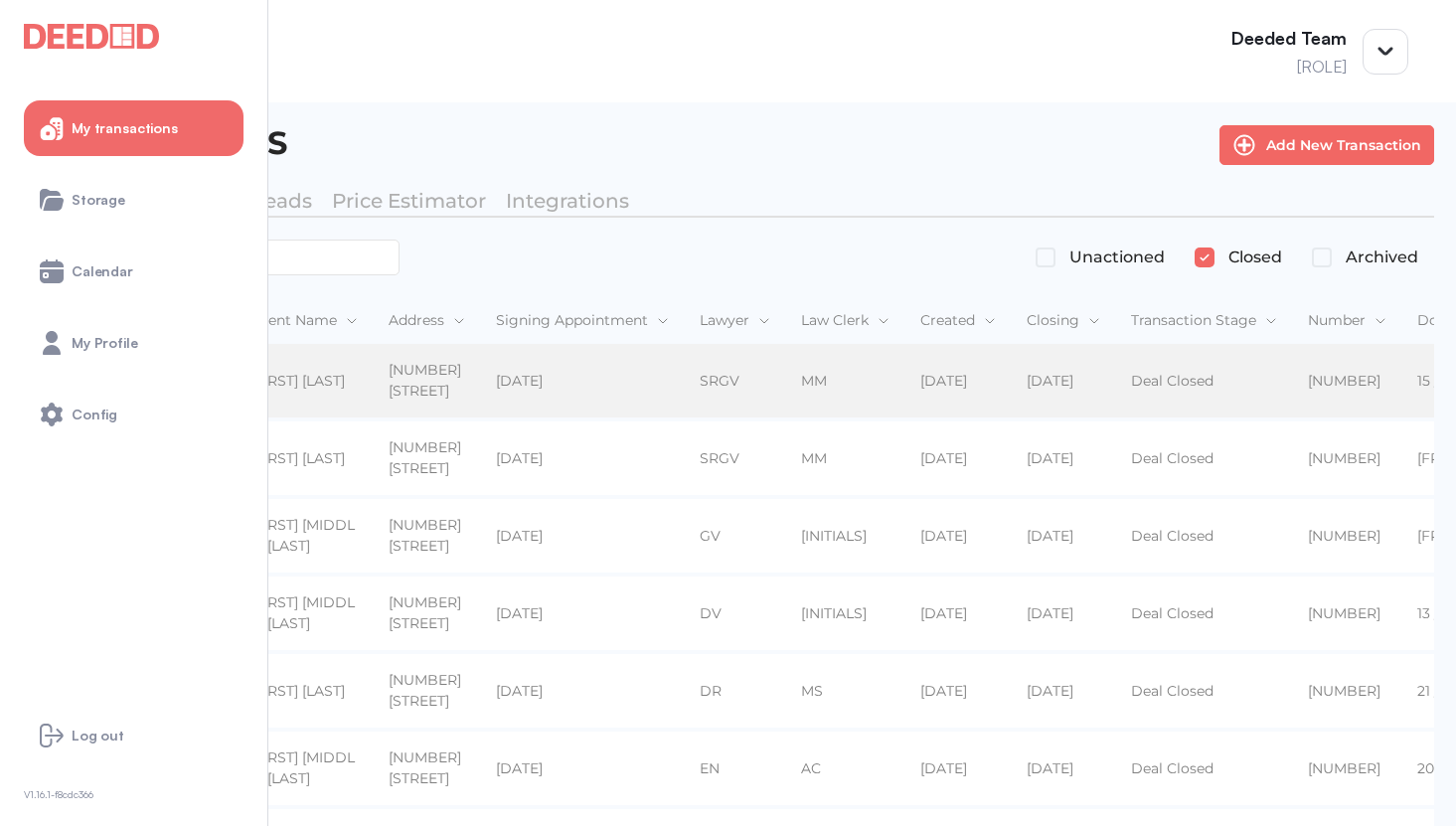 click on "[FIRST] [LAST]" at bounding box center (303, 381) 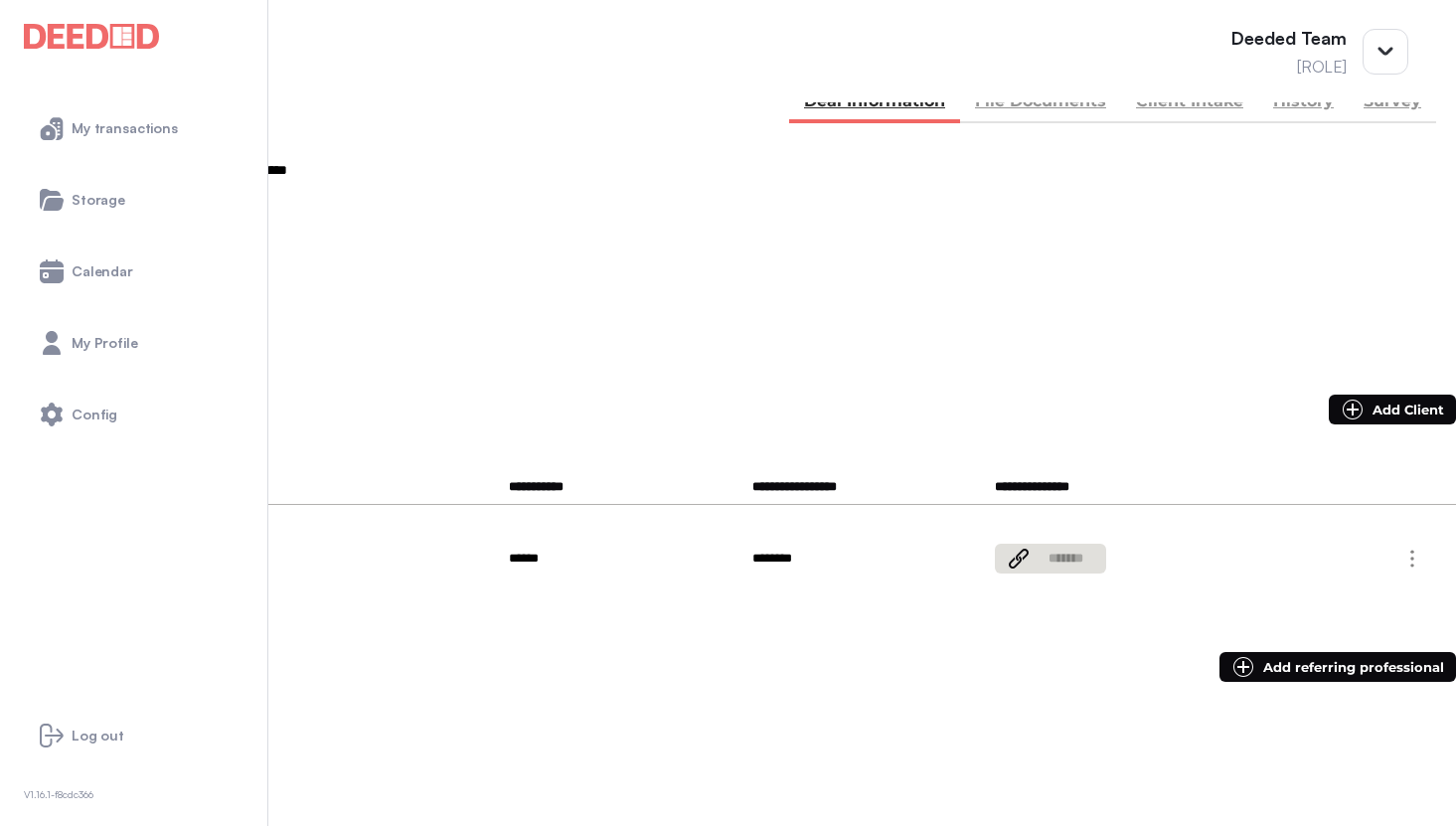 scroll, scrollTop: 0, scrollLeft: 0, axis: both 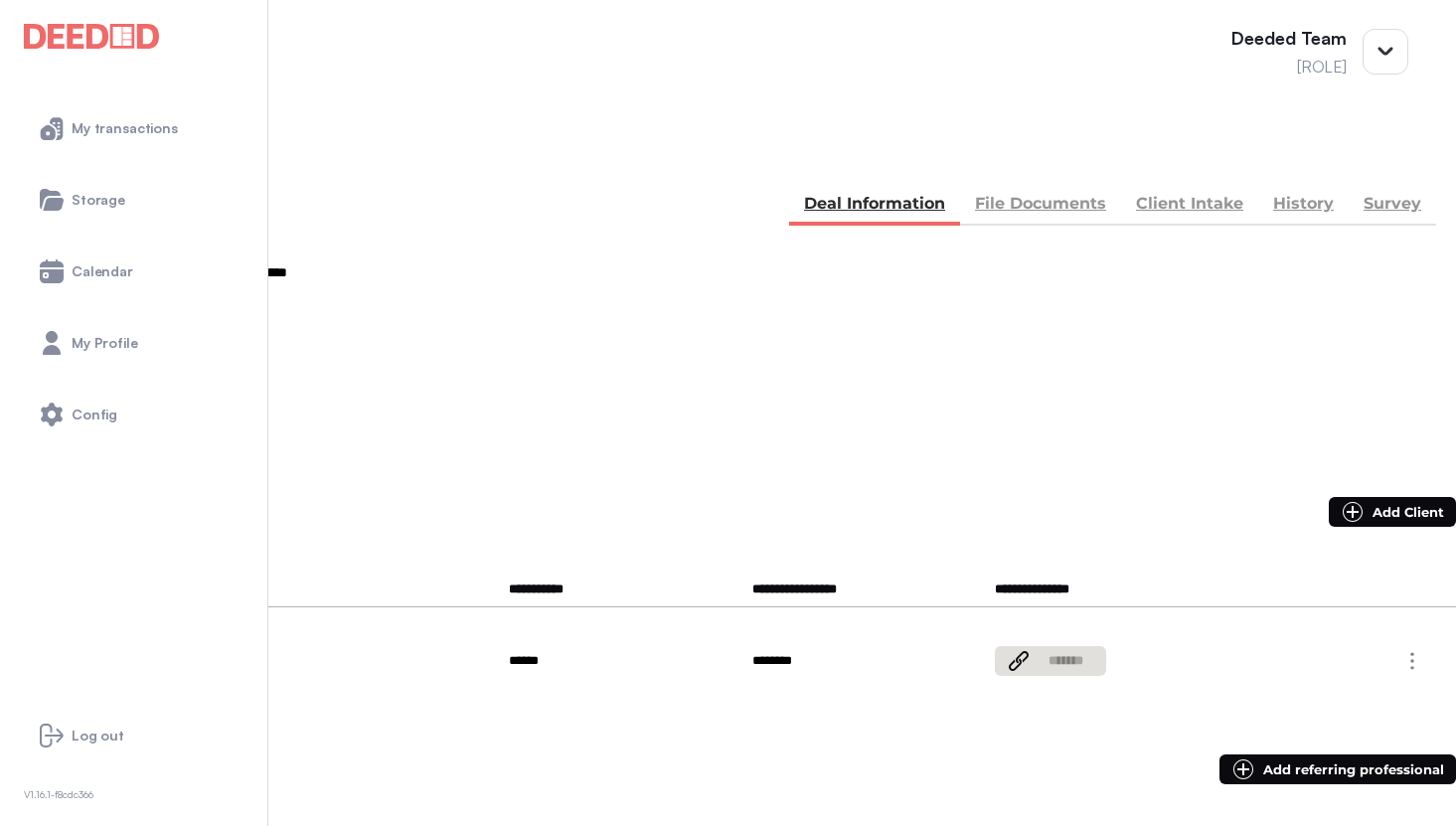 click on "Client Intake" at bounding box center (1190, 206) 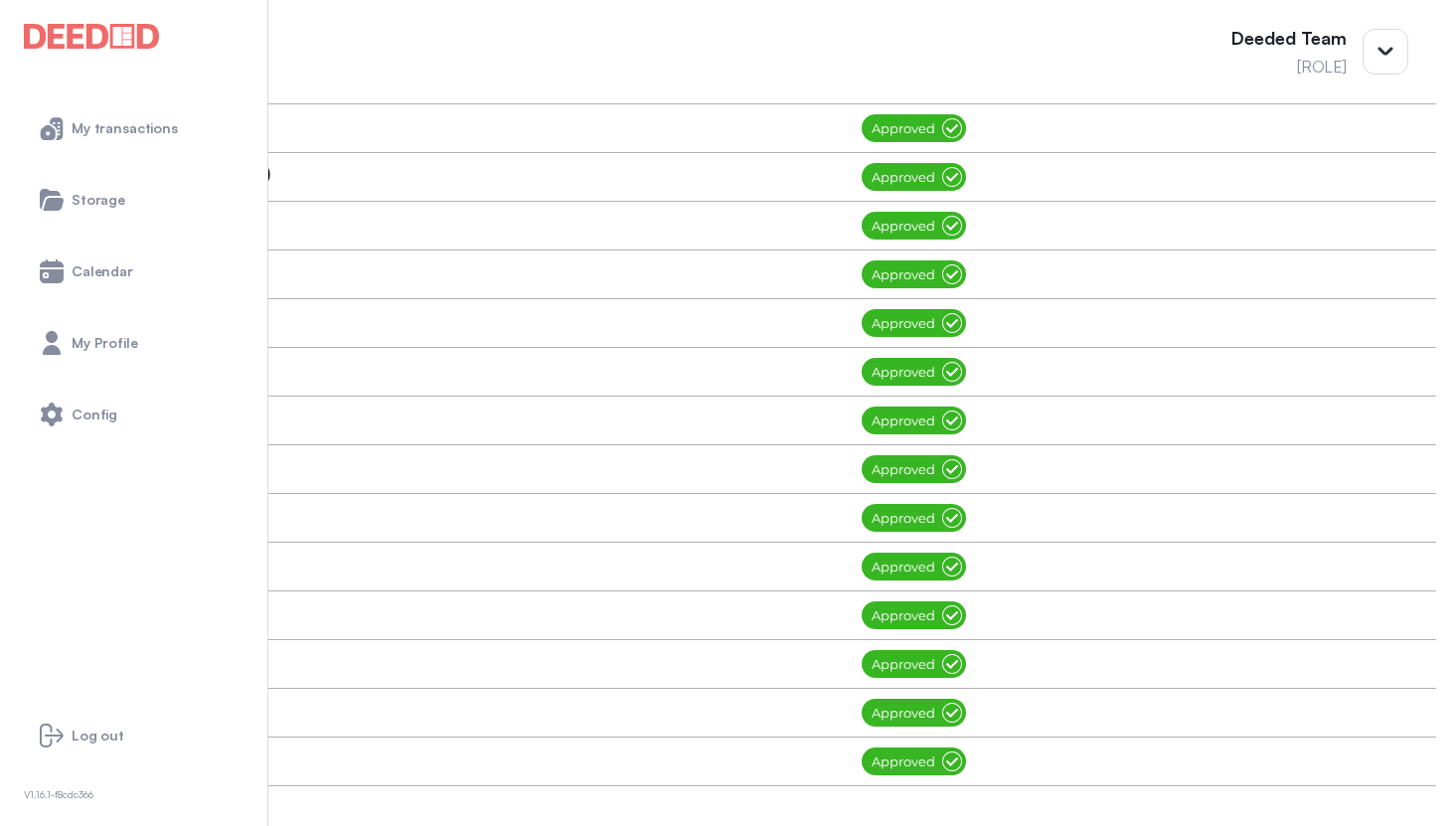scroll, scrollTop: 2124, scrollLeft: 0, axis: vertical 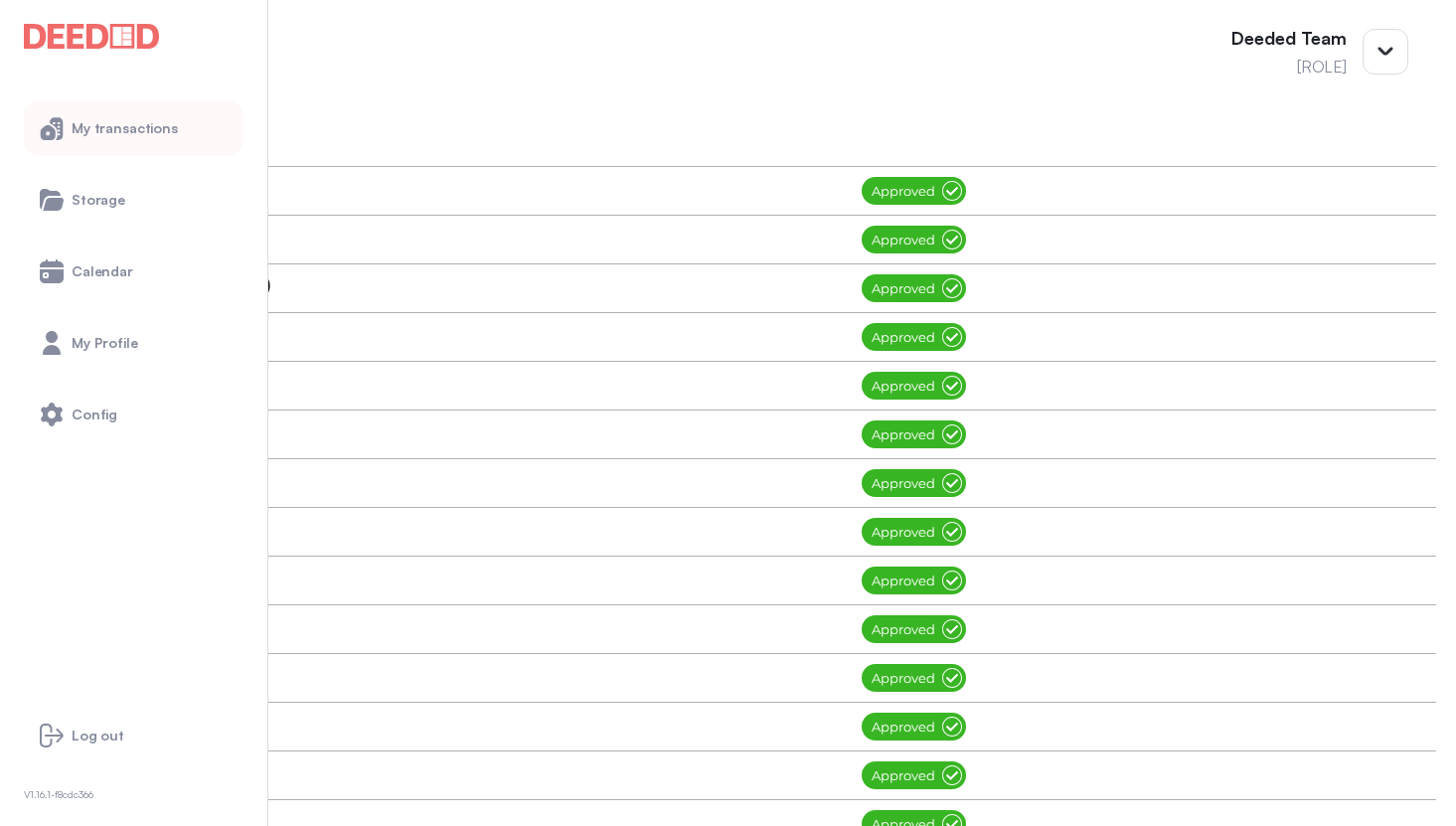 click on "My transactions" at bounding box center (124, 128) 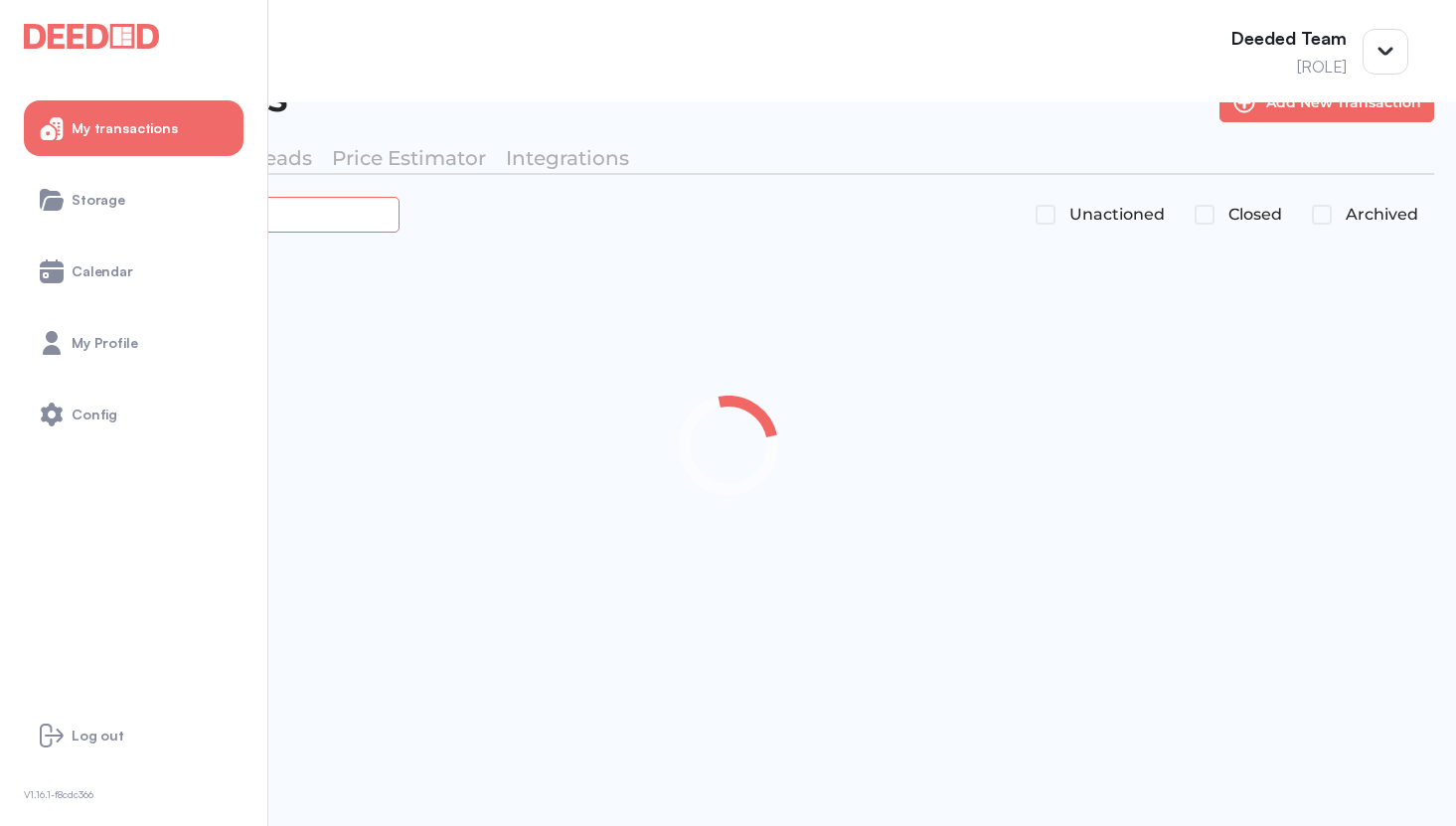 click at bounding box center (223, 214) 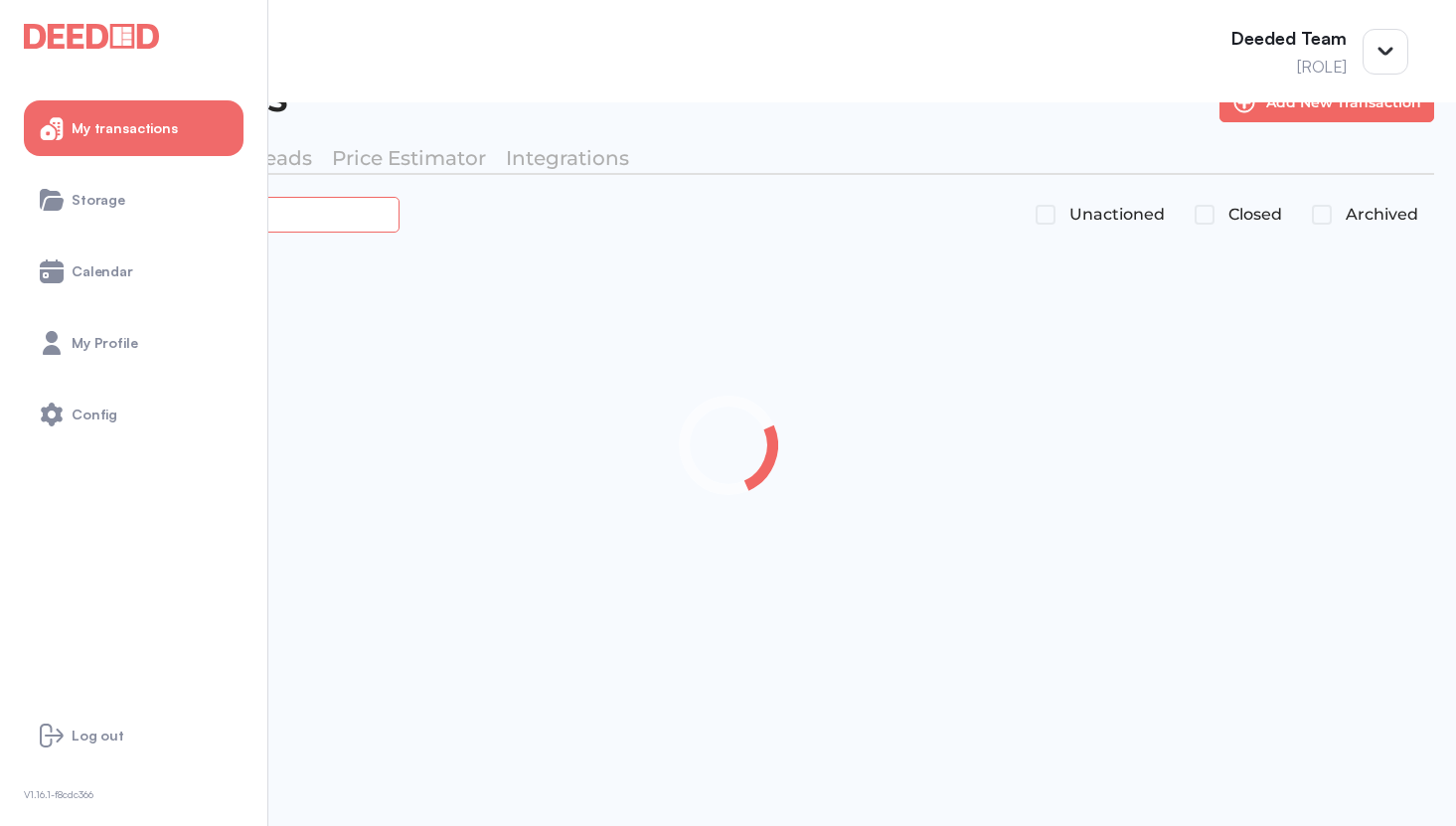 paste on "******" 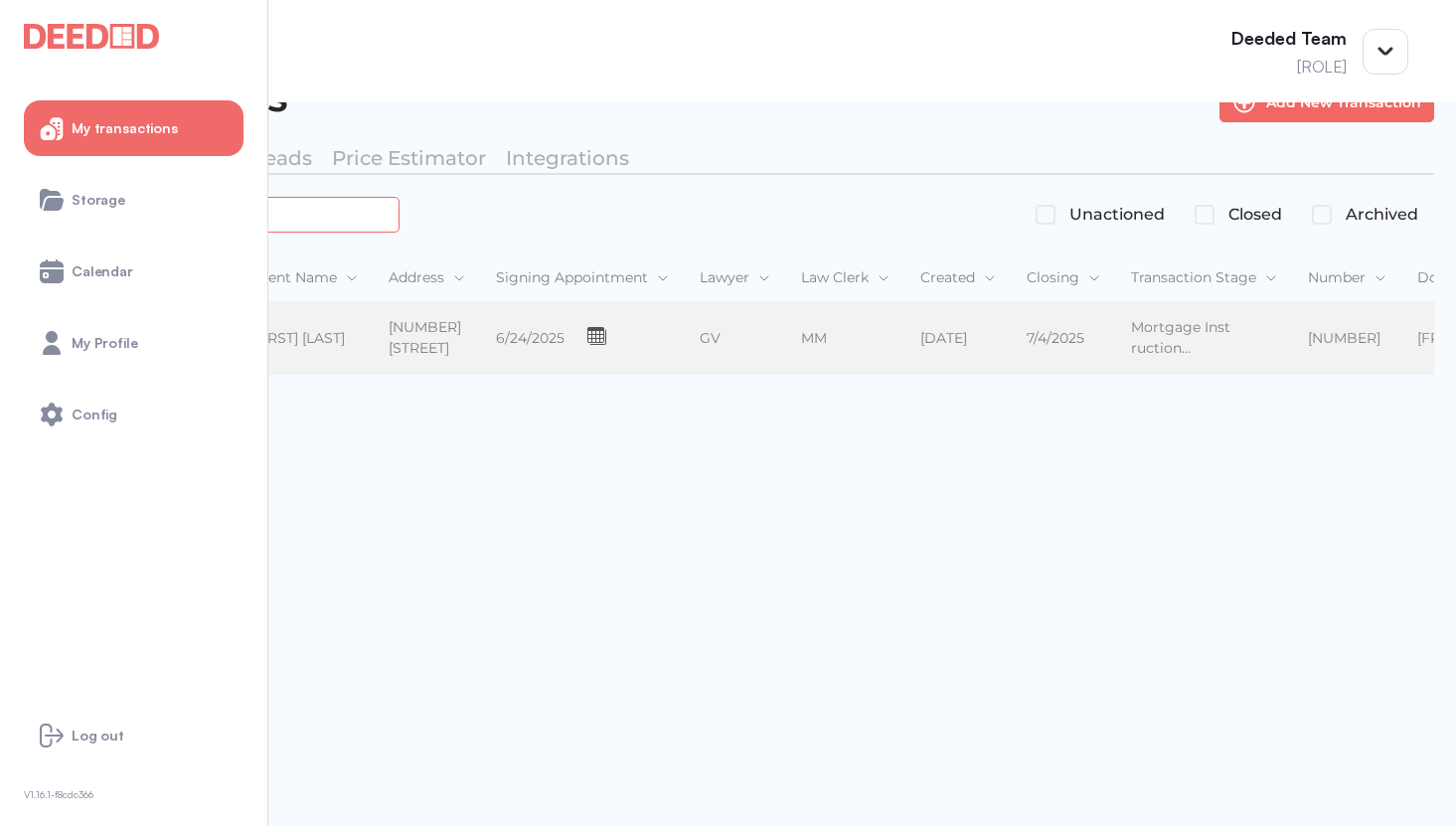 type on "******" 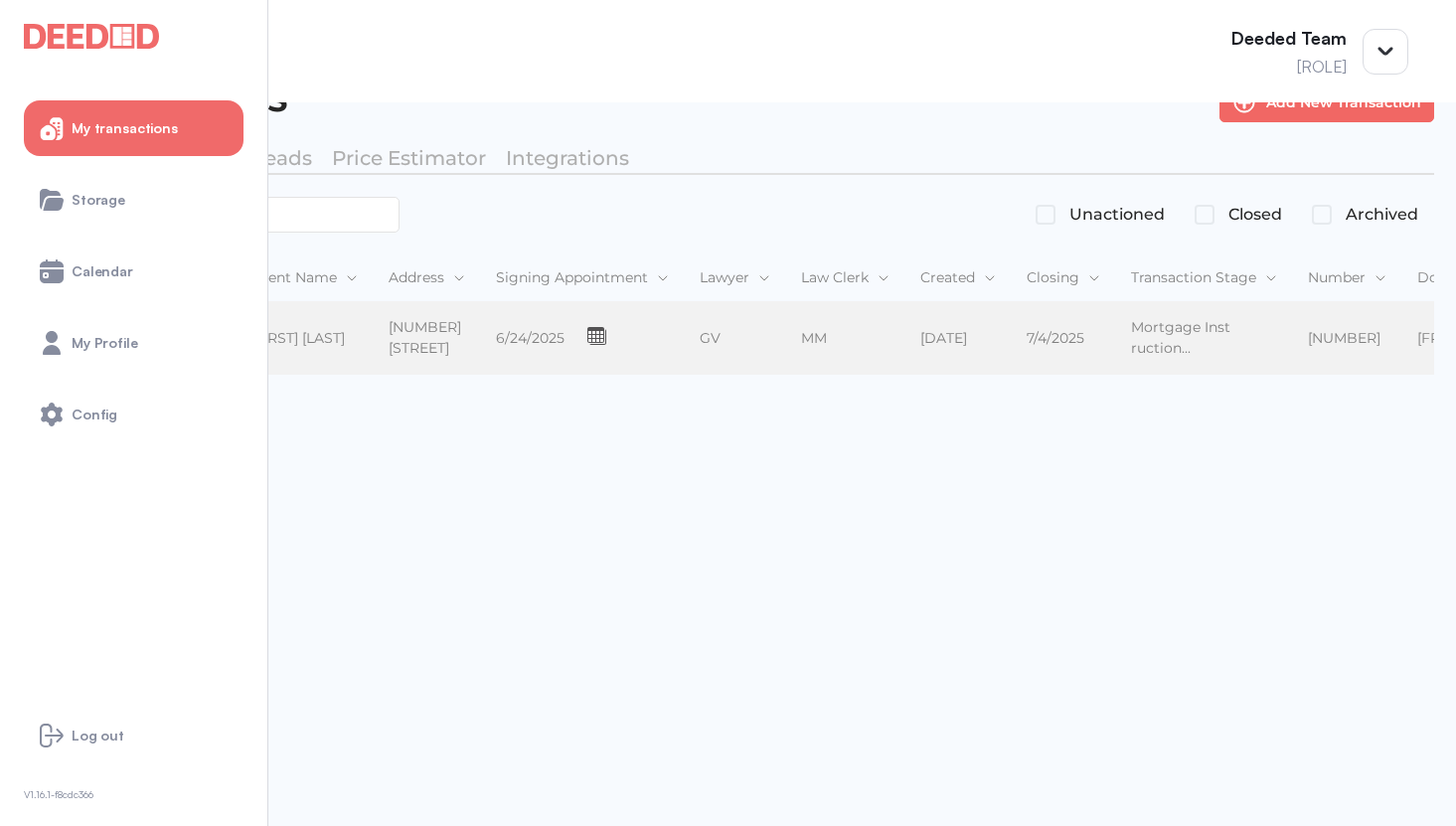 click on "[FIRST] [LAST] [FIRST] [LAST]" at bounding box center [303, 339] 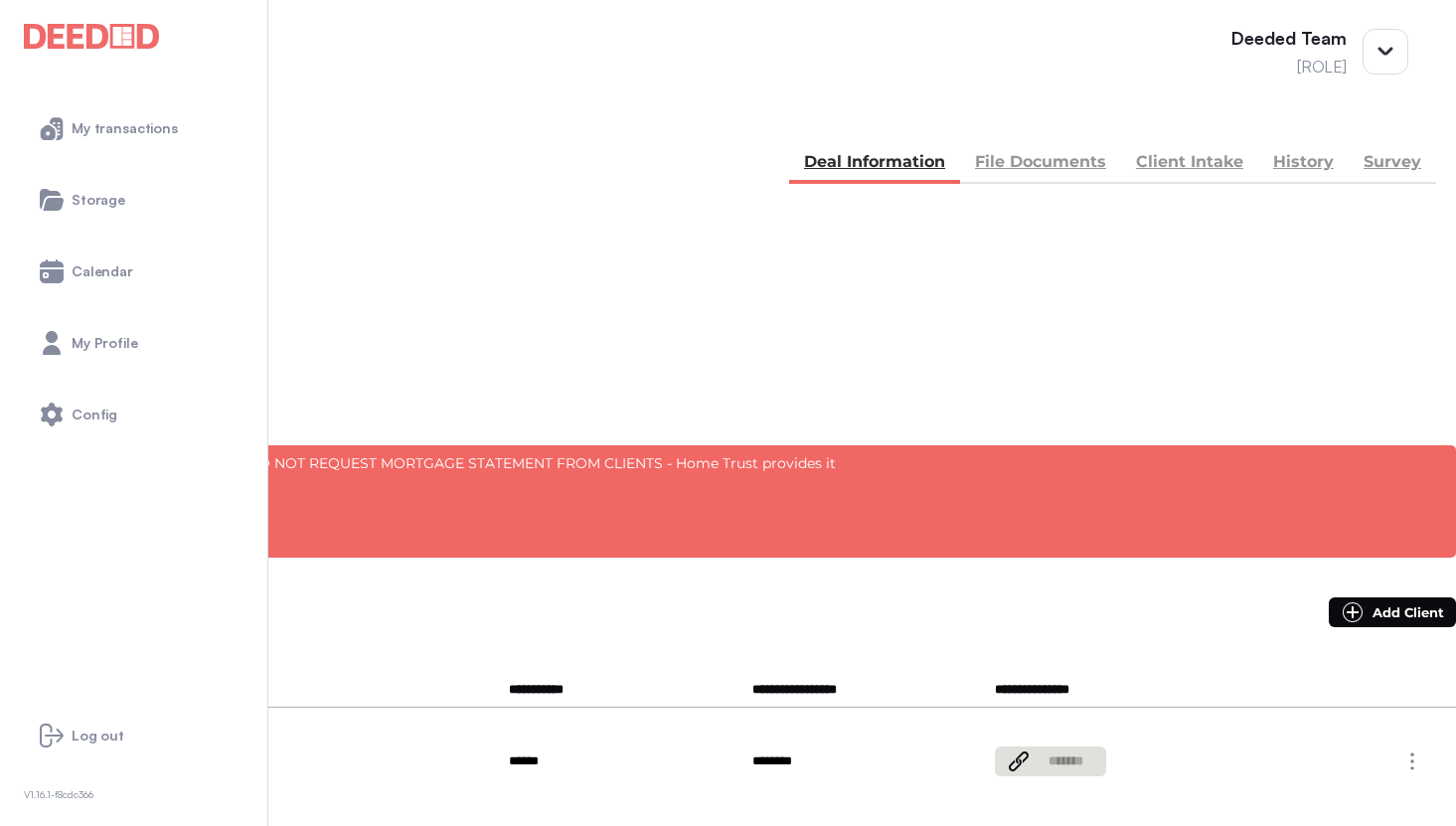 scroll, scrollTop: 43, scrollLeft: 0, axis: vertical 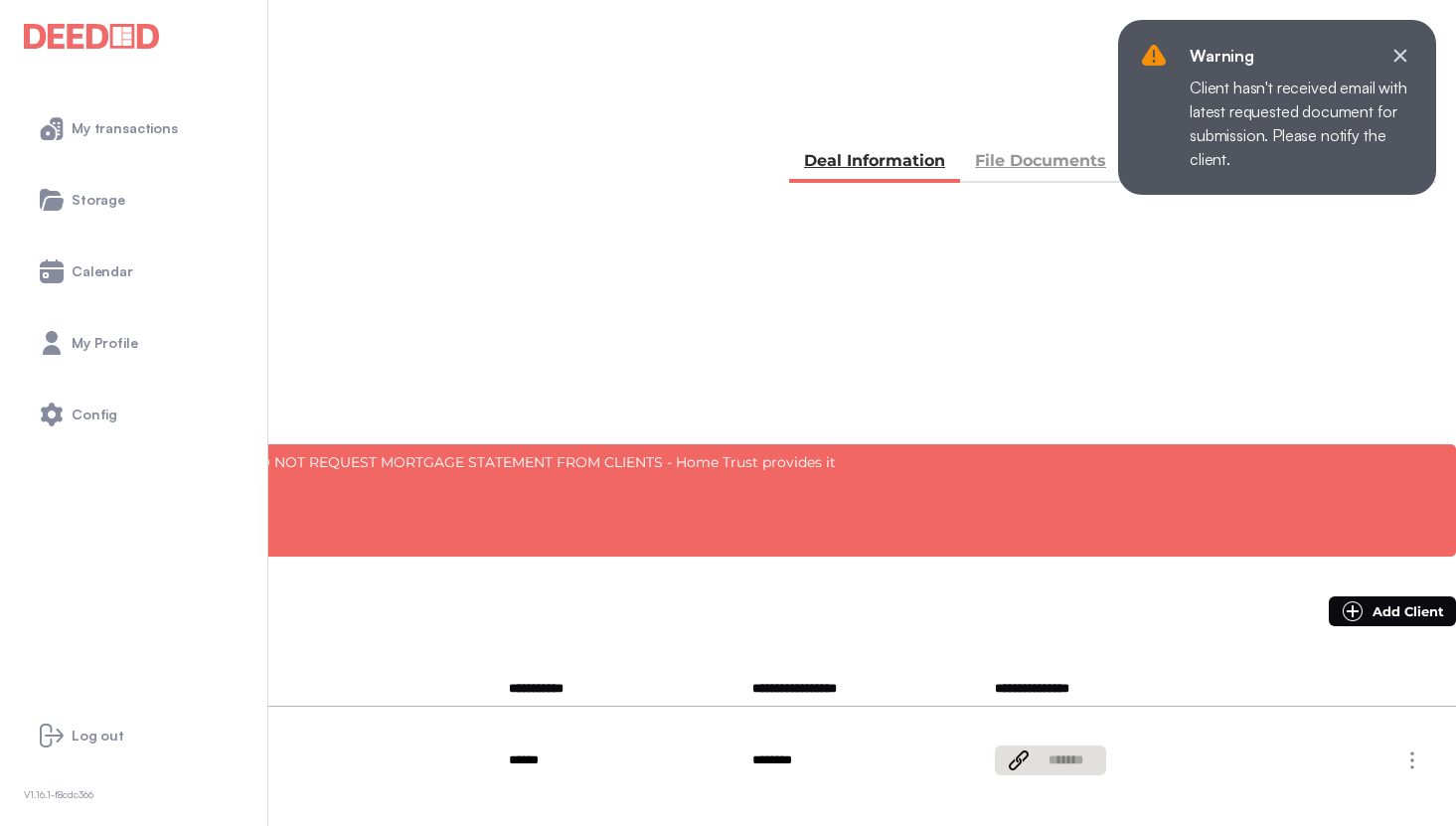 click at bounding box center (1400, 56) 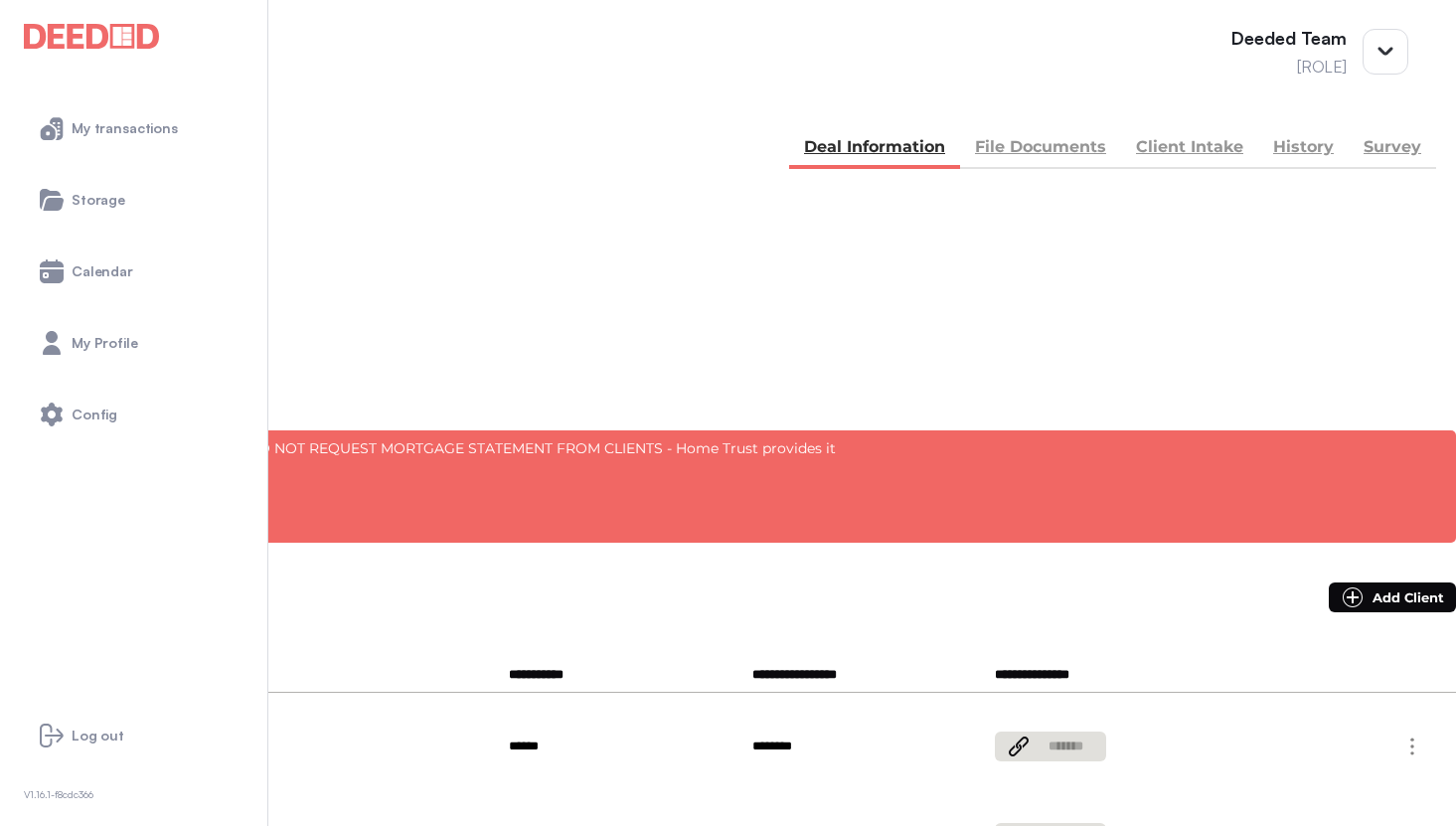 scroll, scrollTop: 58, scrollLeft: 0, axis: vertical 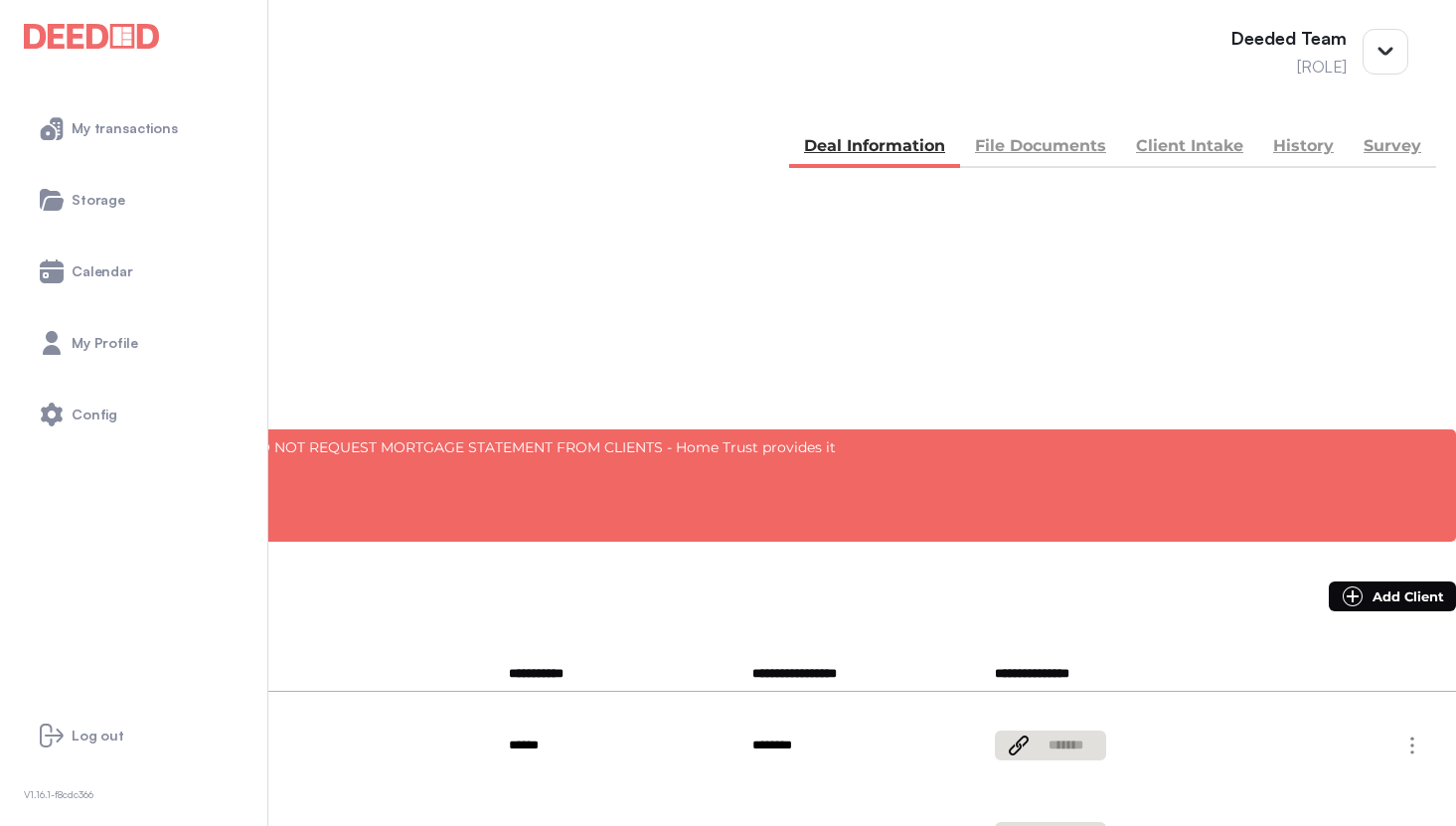 click on "Survey" at bounding box center (1392, 148) 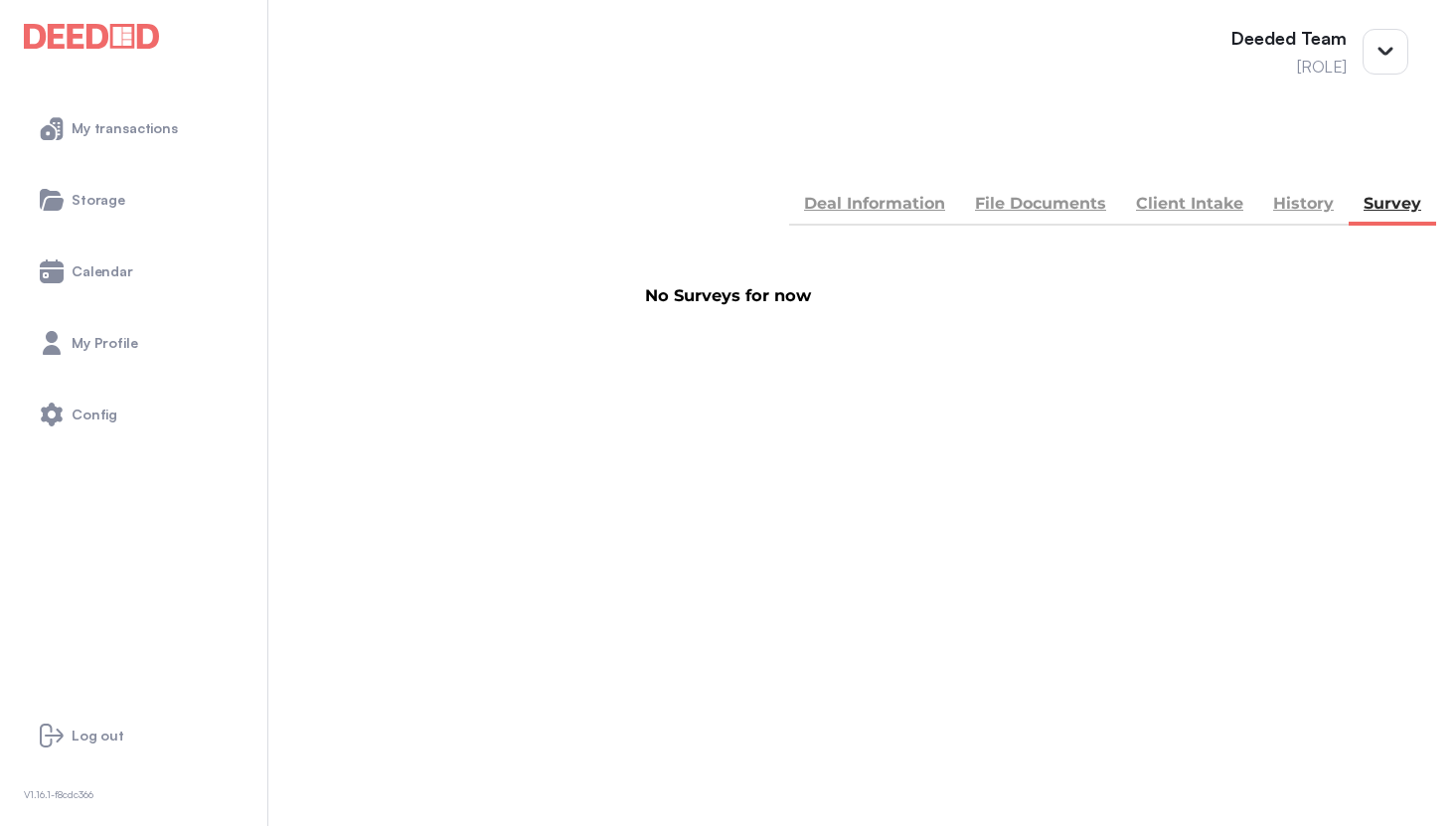click on "Deal Information" at bounding box center (875, 206) 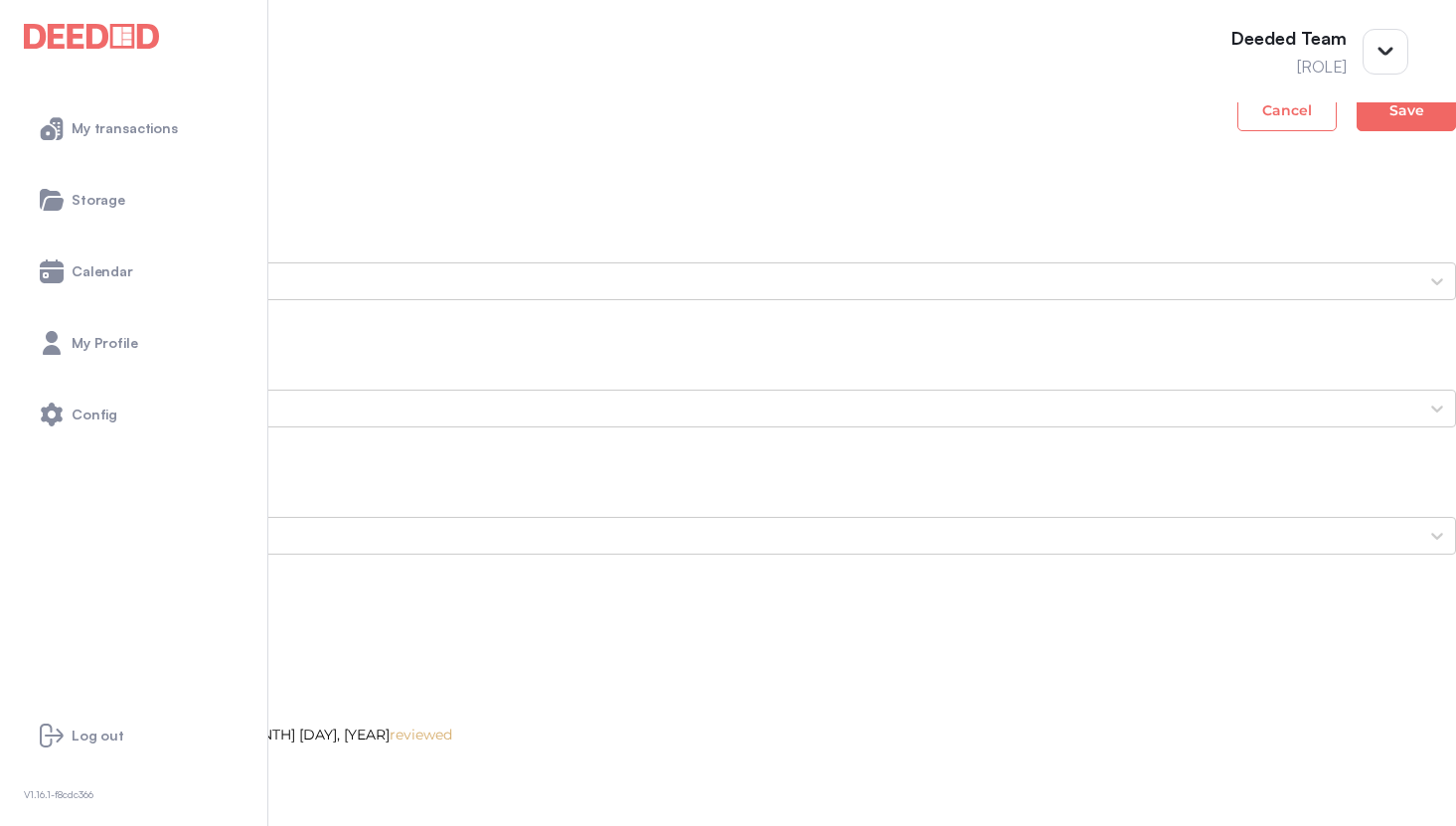 scroll, scrollTop: 2322, scrollLeft: 0, axis: vertical 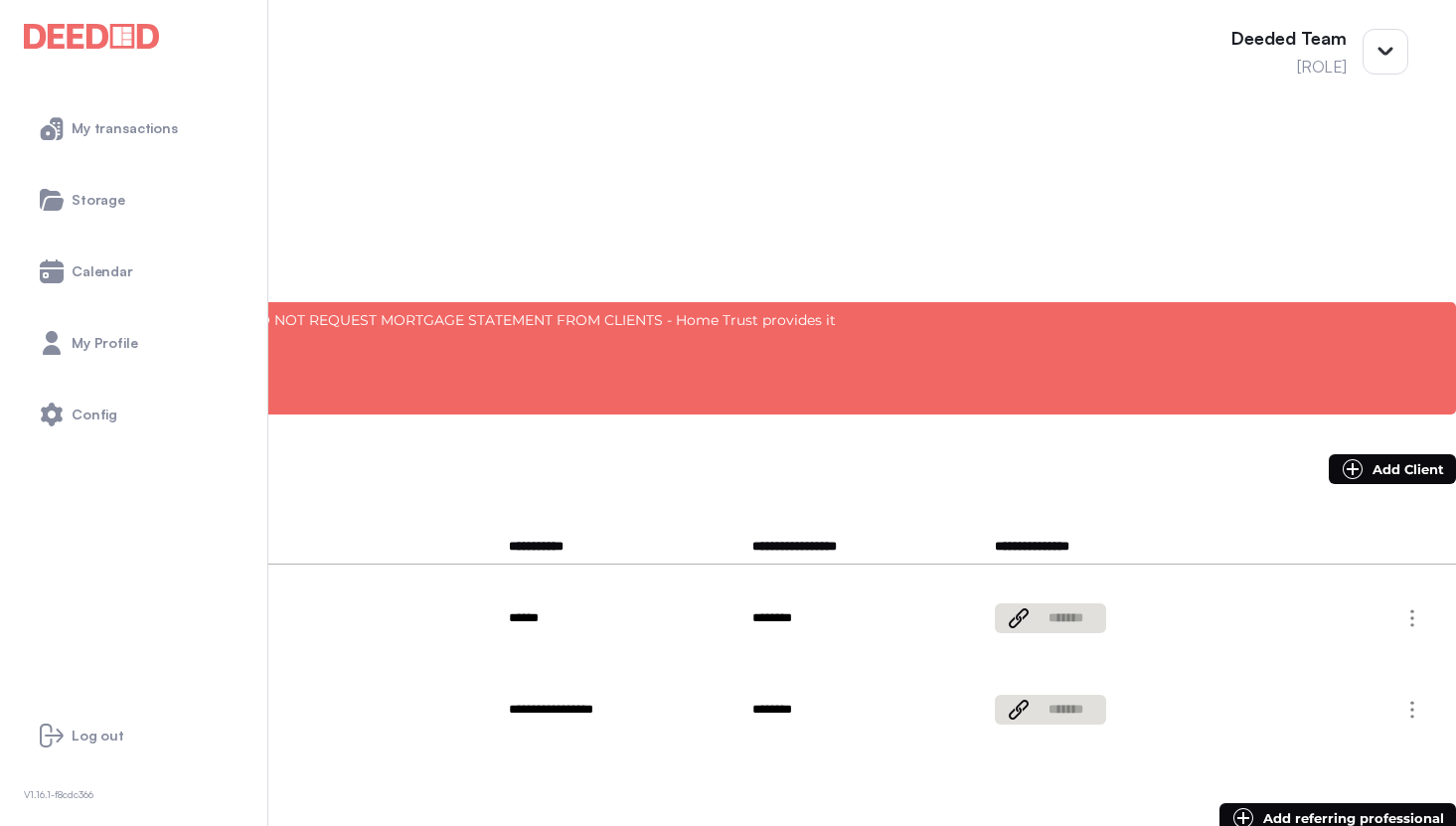 click at bounding box center [212, 613] 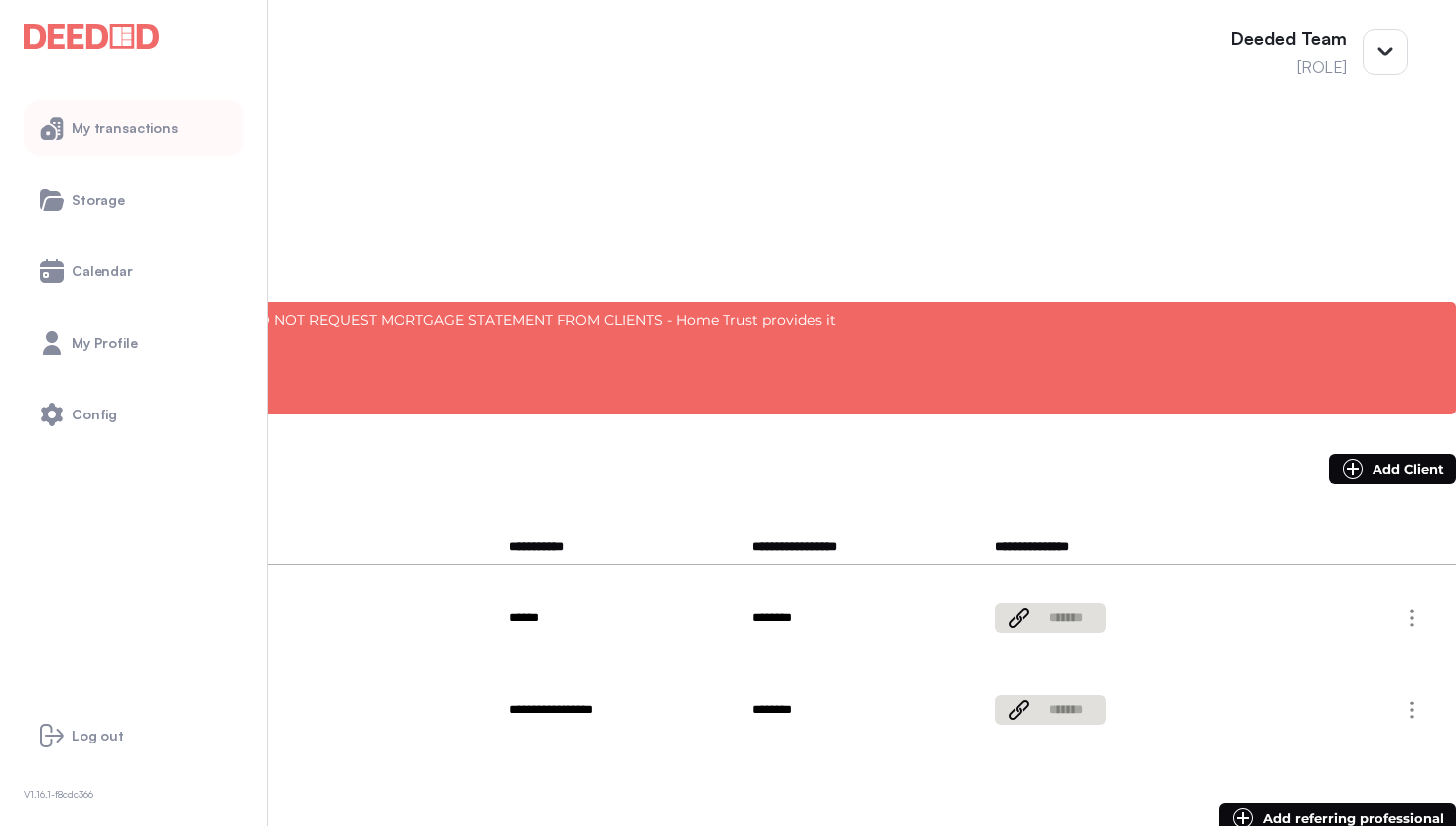 click on "My transactions" at bounding box center (124, 128) 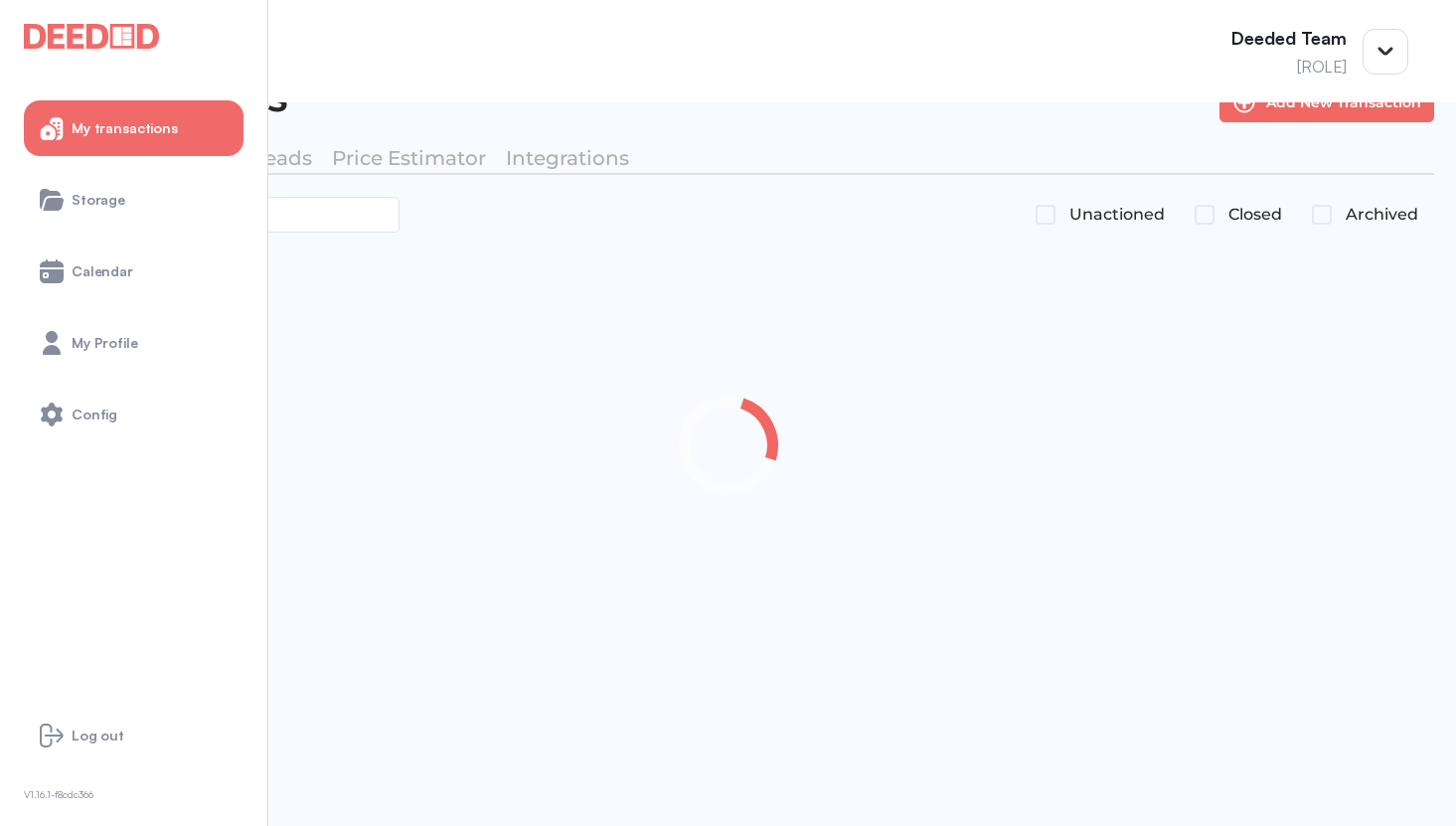 scroll, scrollTop: 43, scrollLeft: 0, axis: vertical 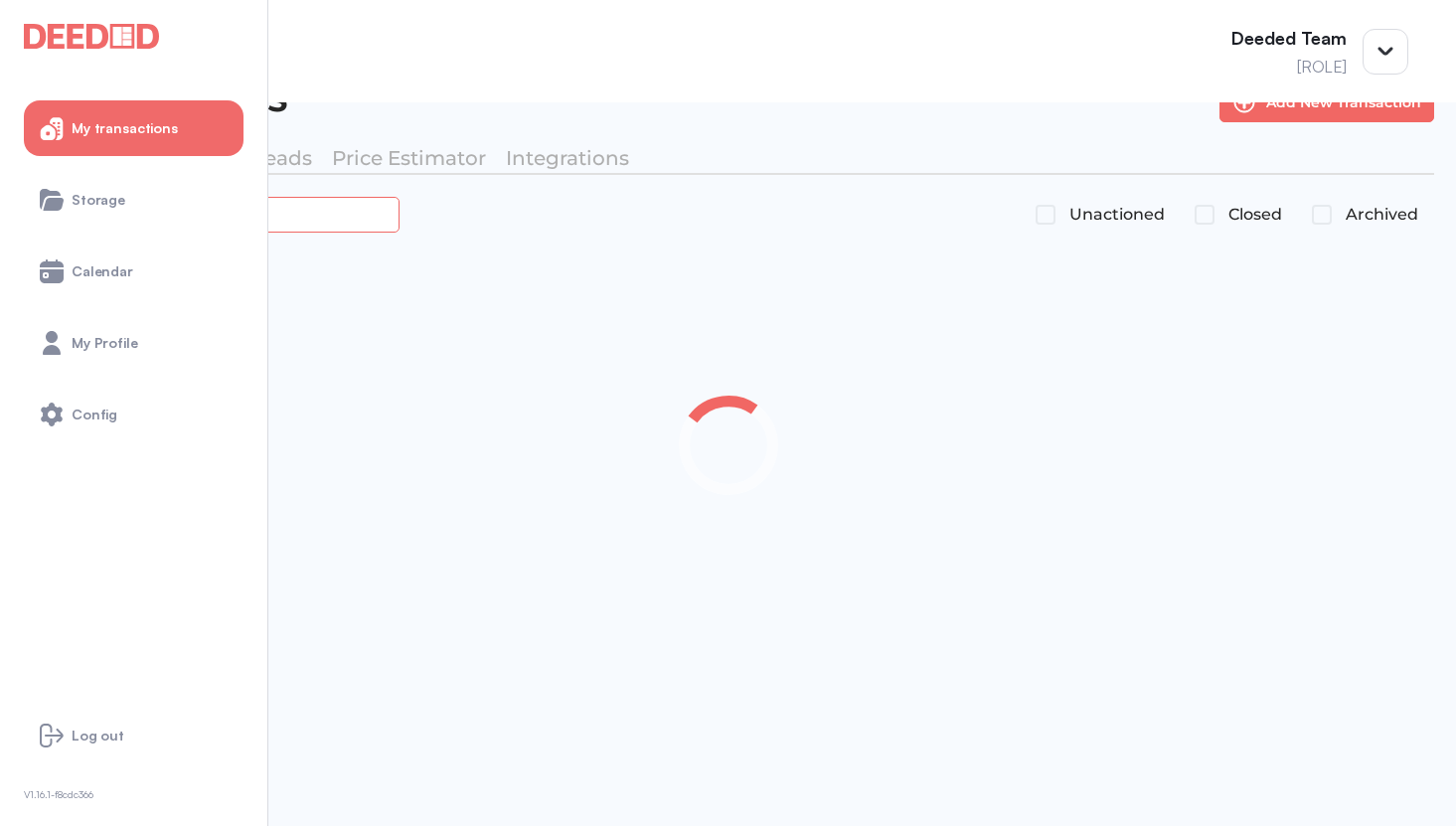 click at bounding box center [223, 214] 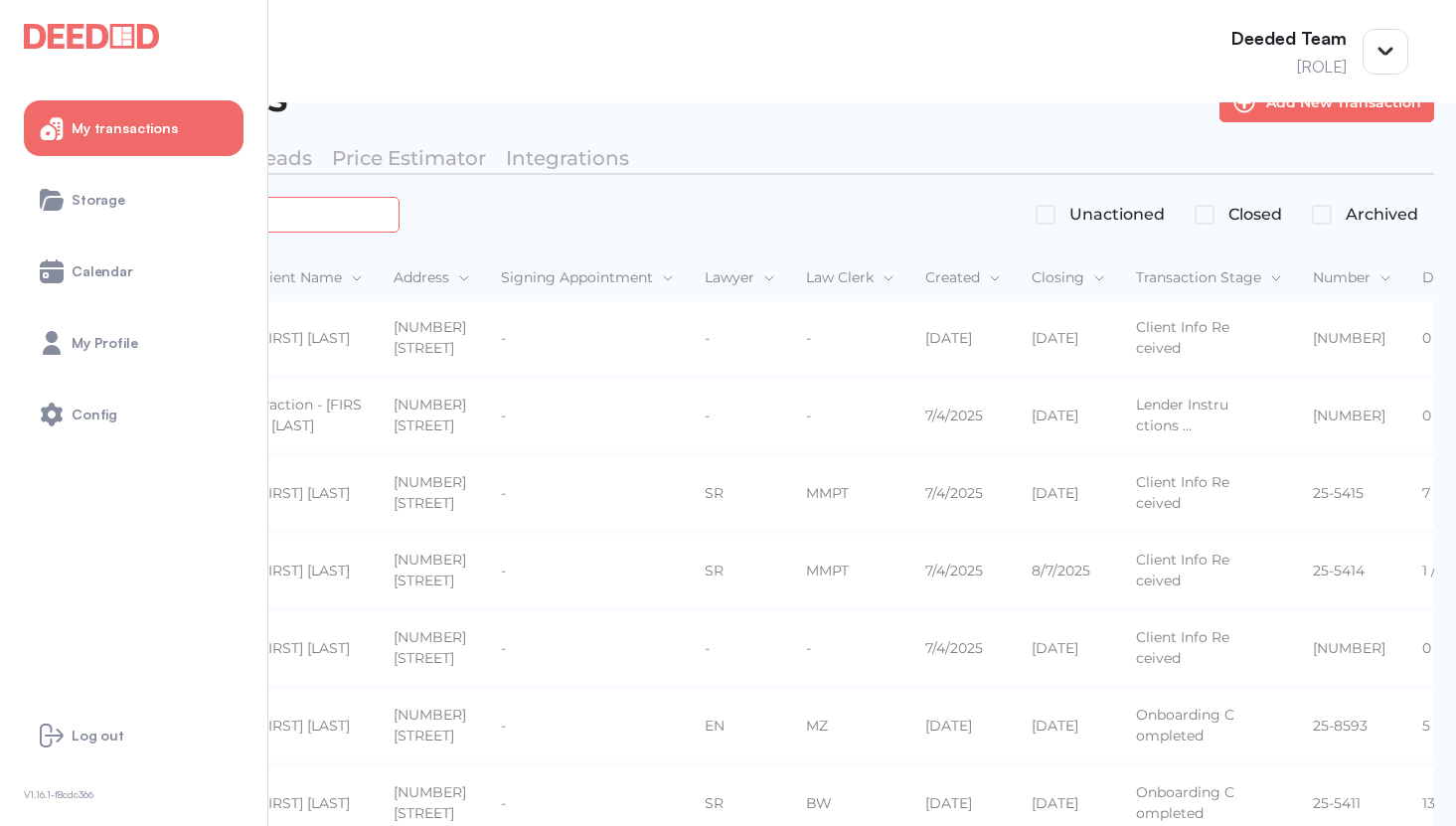 type on "*******" 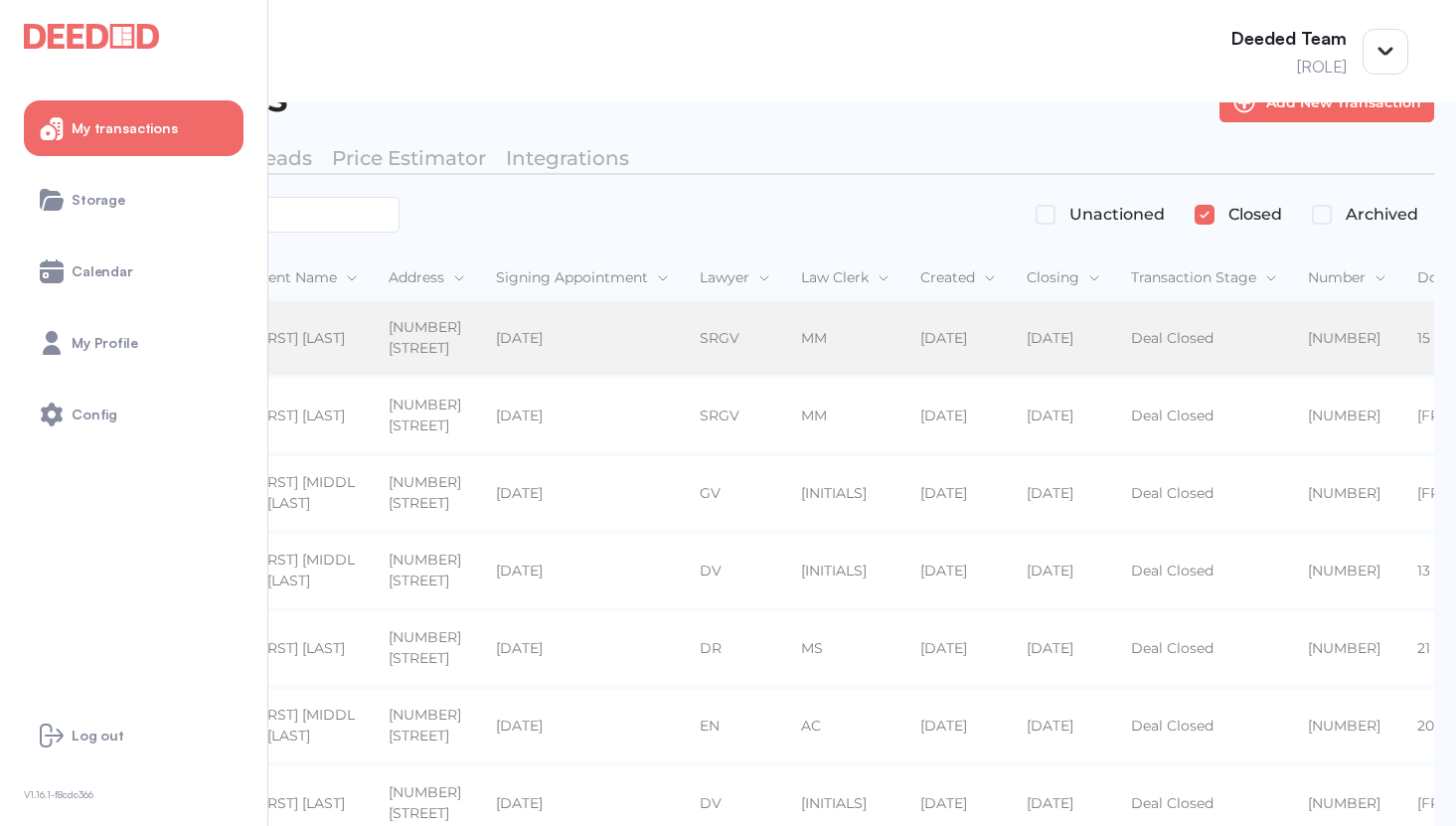 click on "[NUMBER] [STREET]" at bounding box center (426, 338) 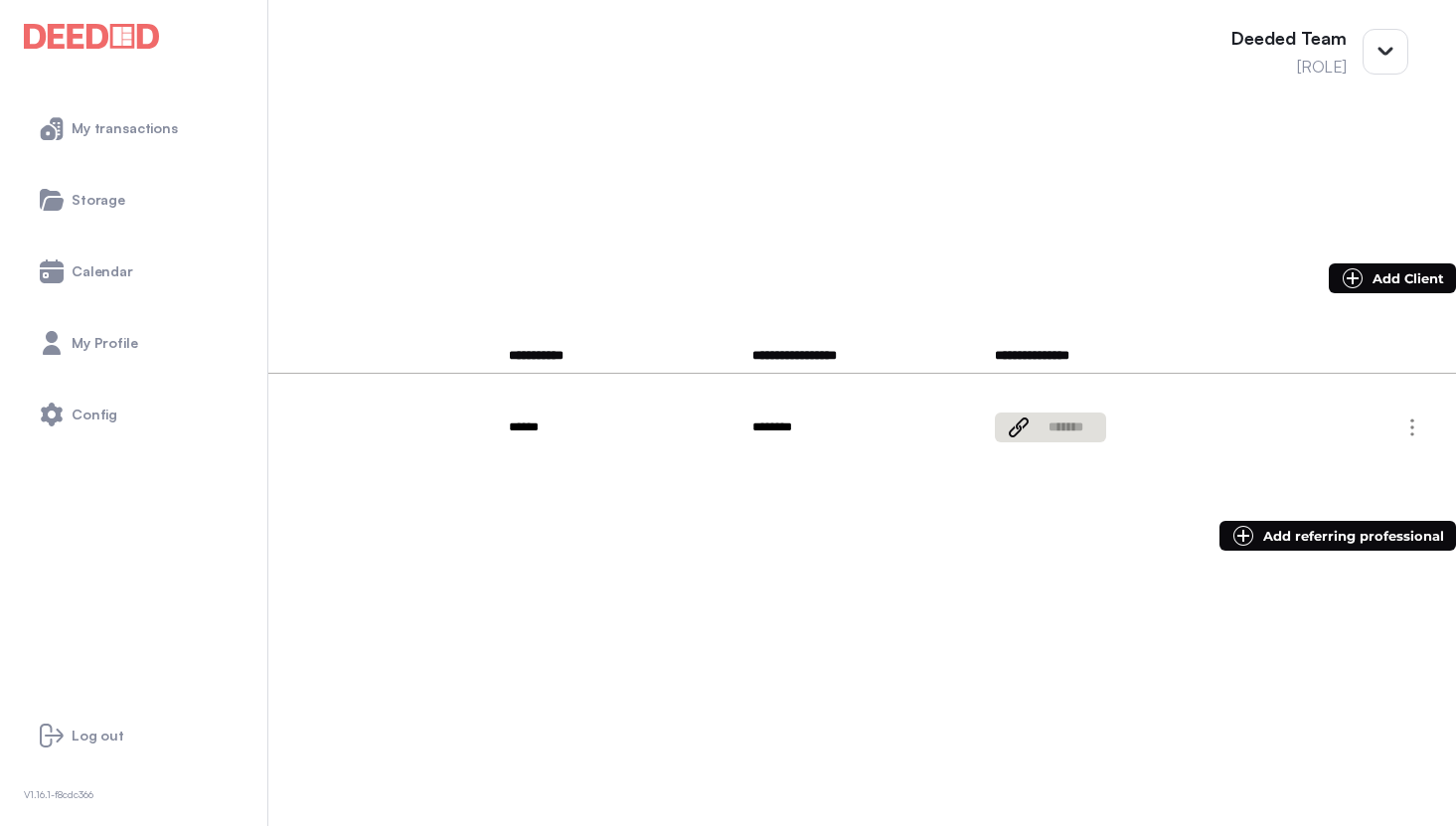 scroll, scrollTop: 219, scrollLeft: 0, axis: vertical 